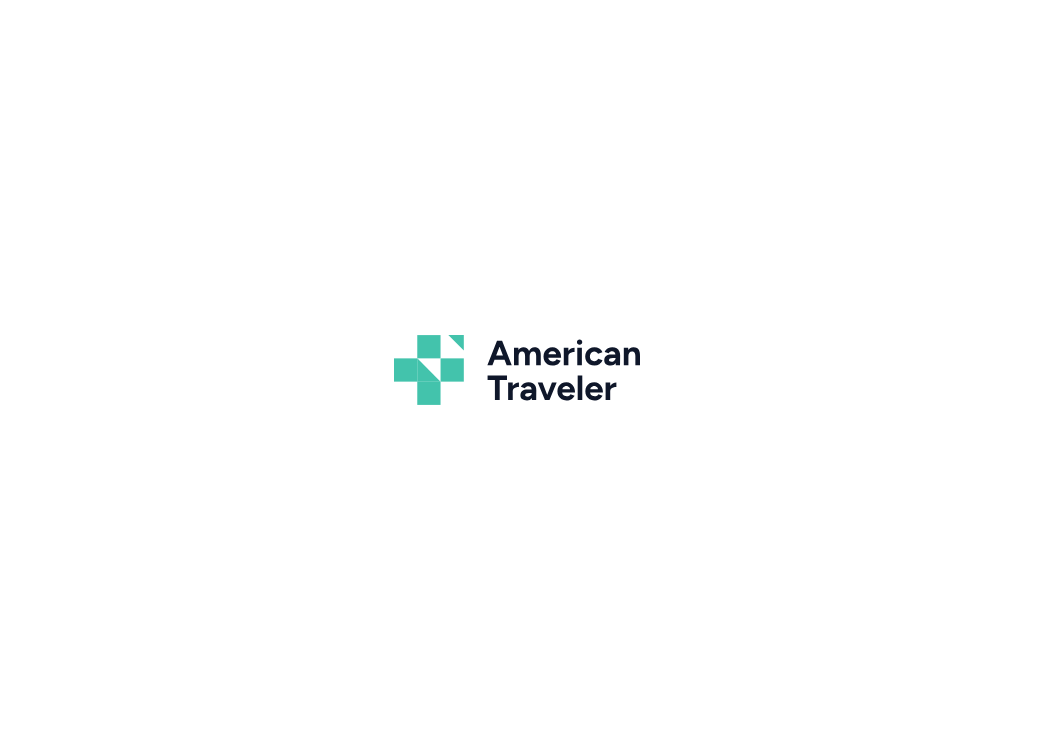 scroll, scrollTop: 0, scrollLeft: 0, axis: both 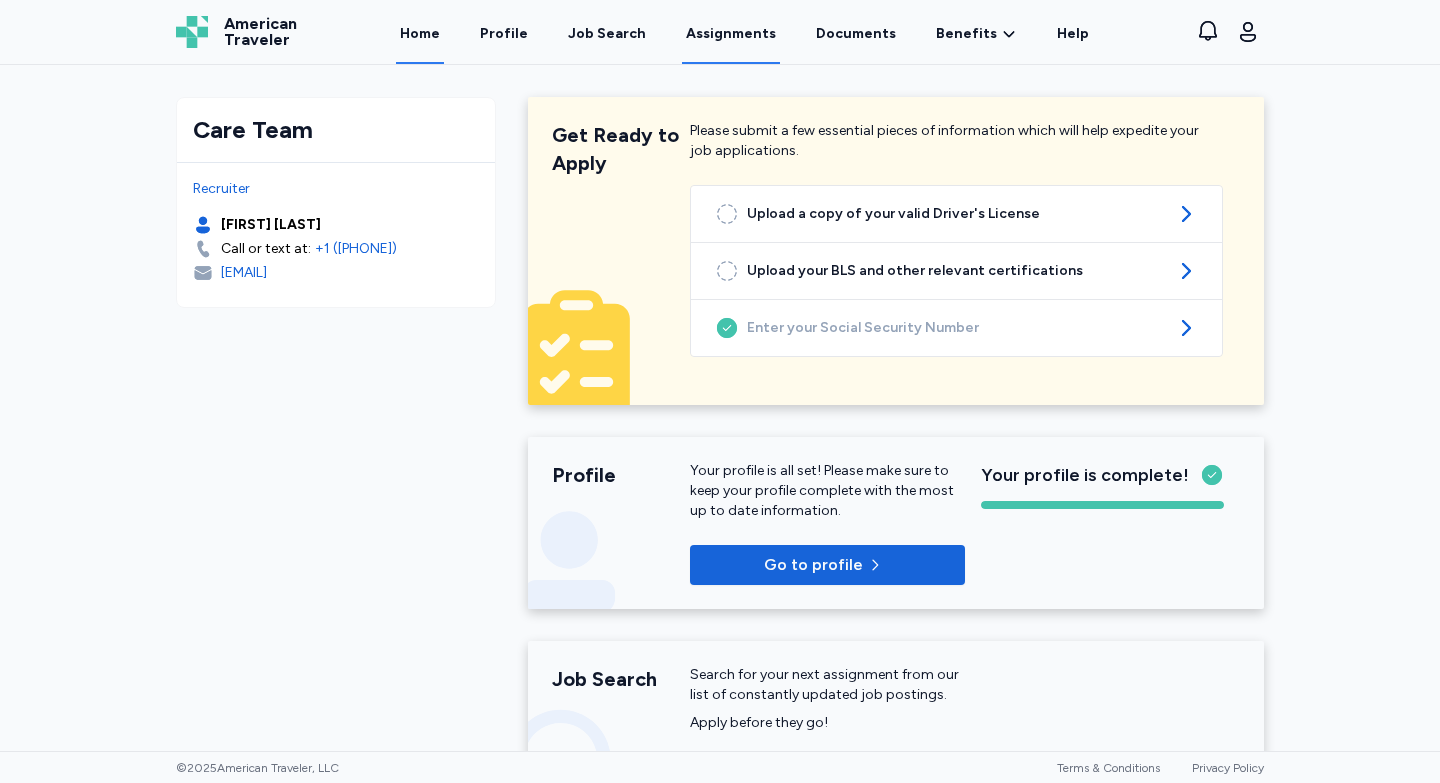 click on "Assignments" at bounding box center [731, 33] 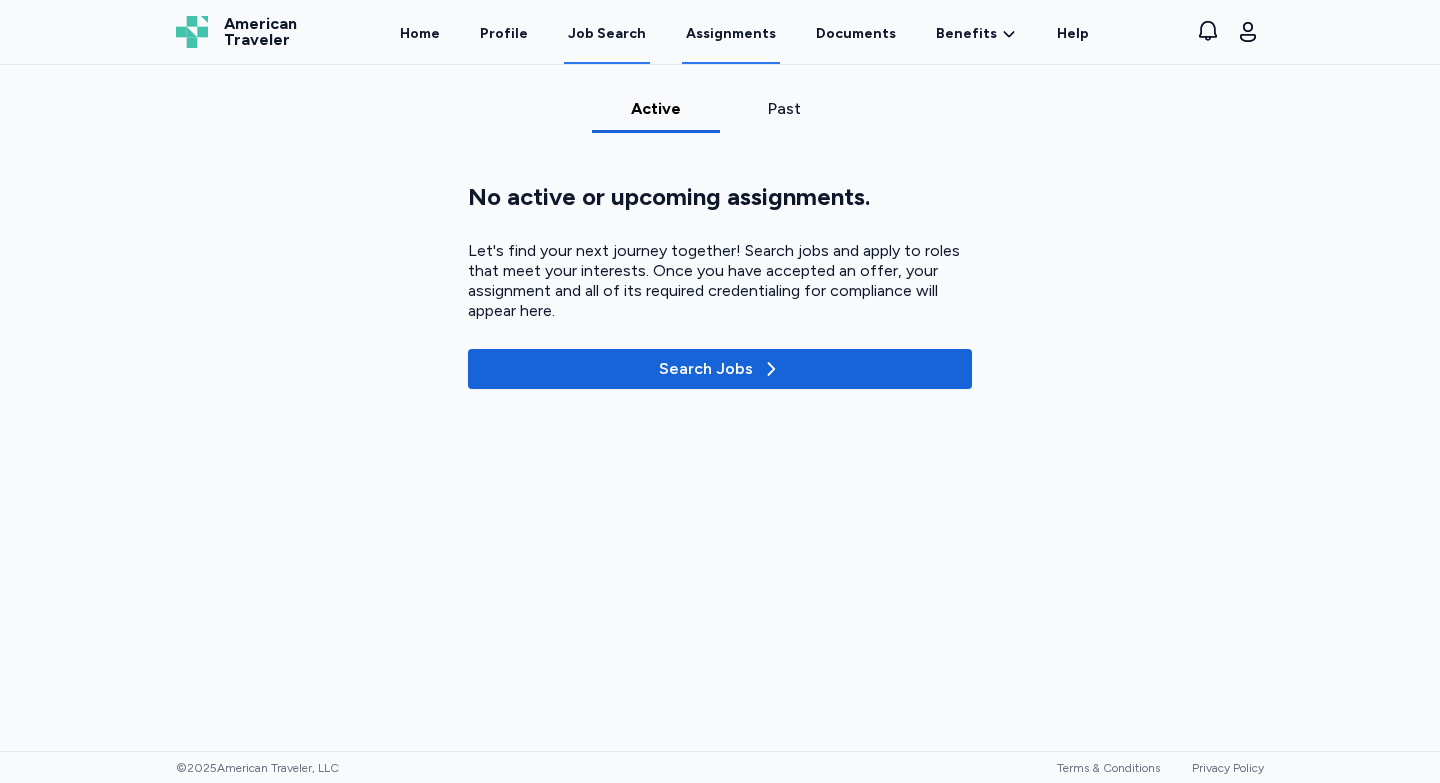 click on "Job Search" at bounding box center [607, 34] 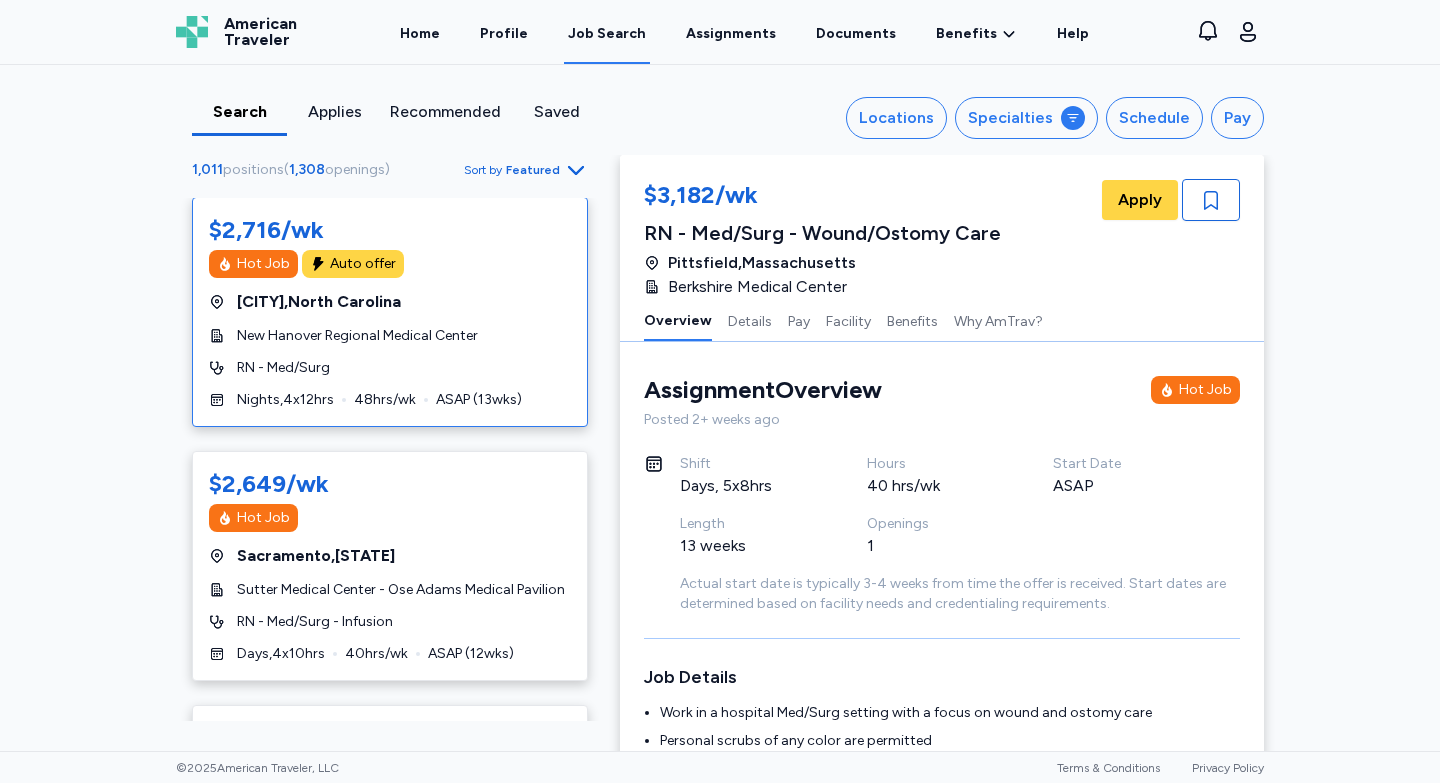 scroll, scrollTop: 100, scrollLeft: 0, axis: vertical 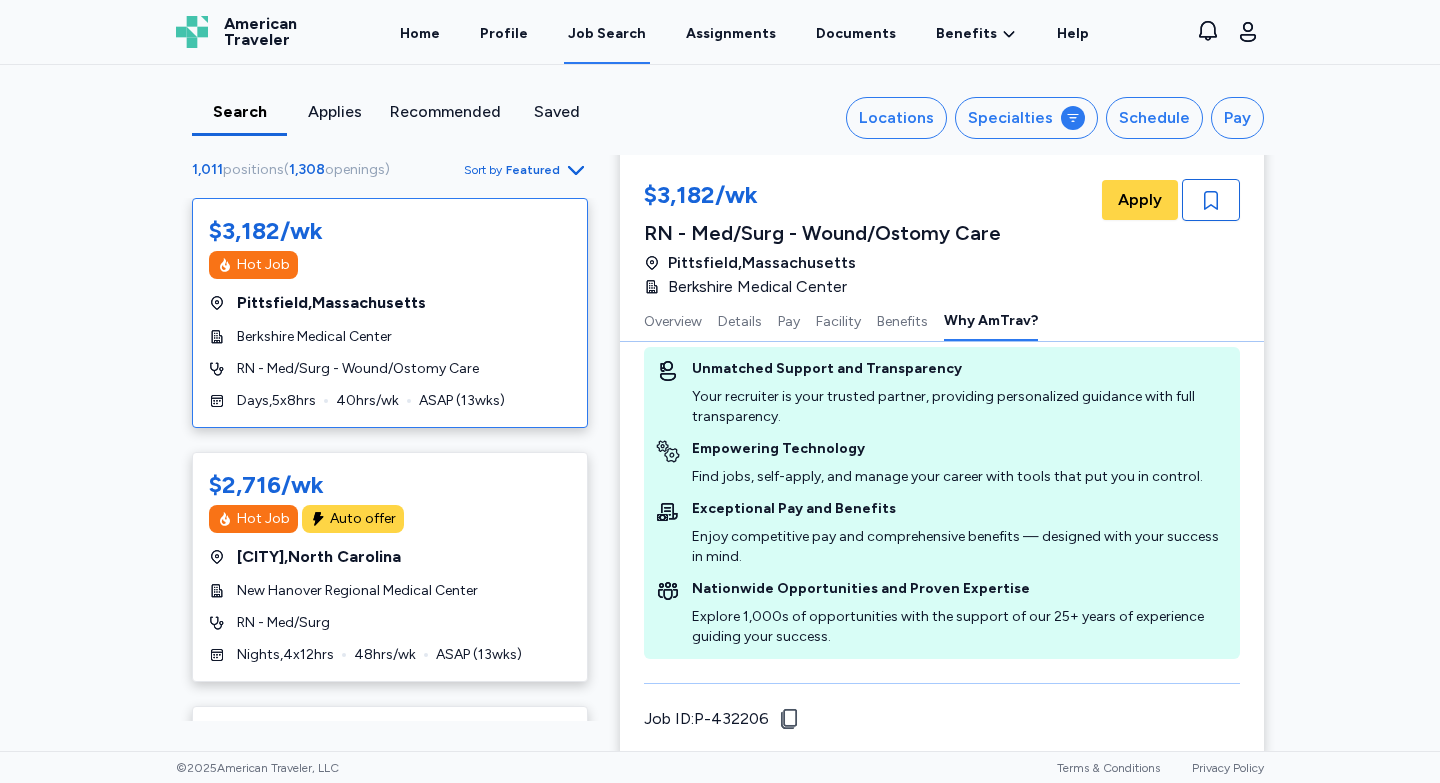 click on "Recommended" at bounding box center (445, 112) 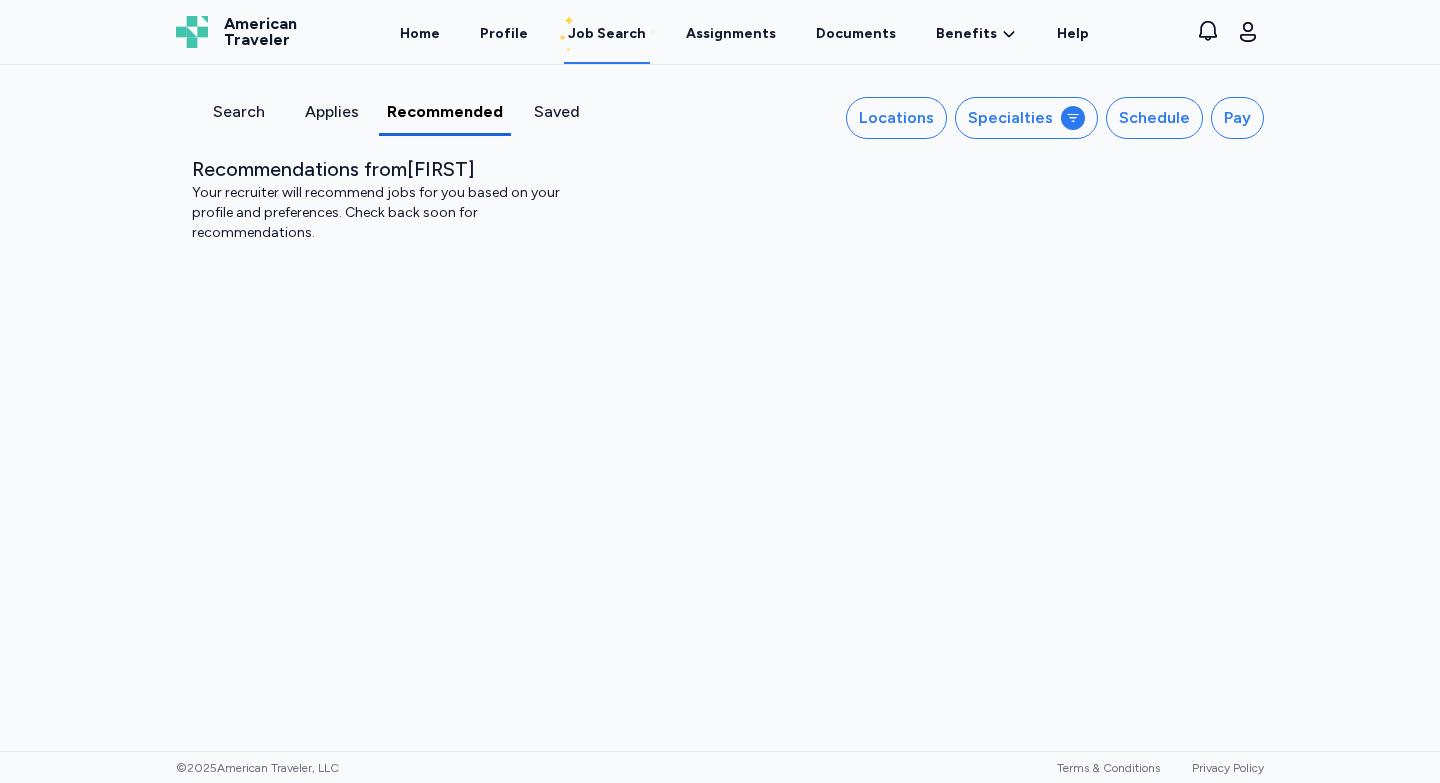scroll, scrollTop: 0, scrollLeft: 0, axis: both 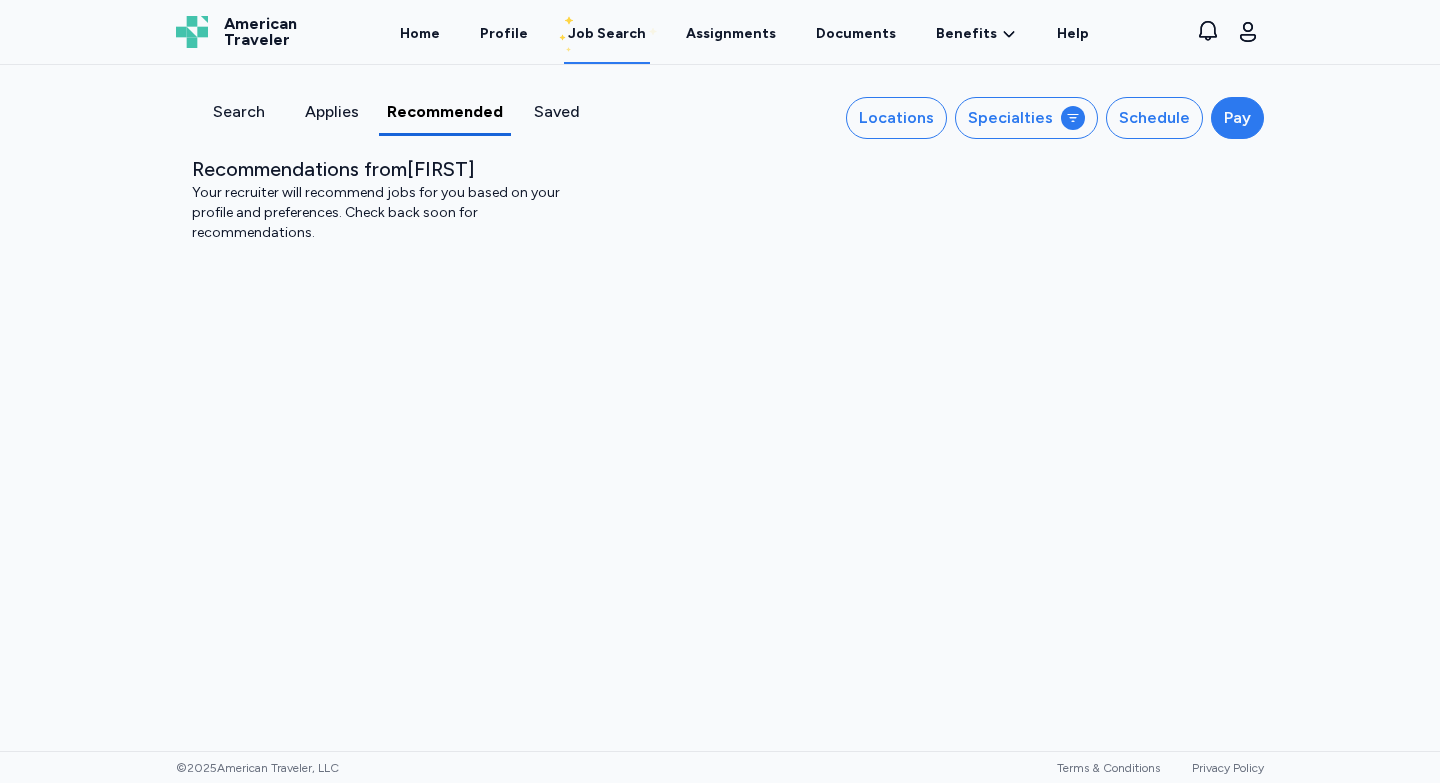 click on "Pay" at bounding box center (1237, 118) 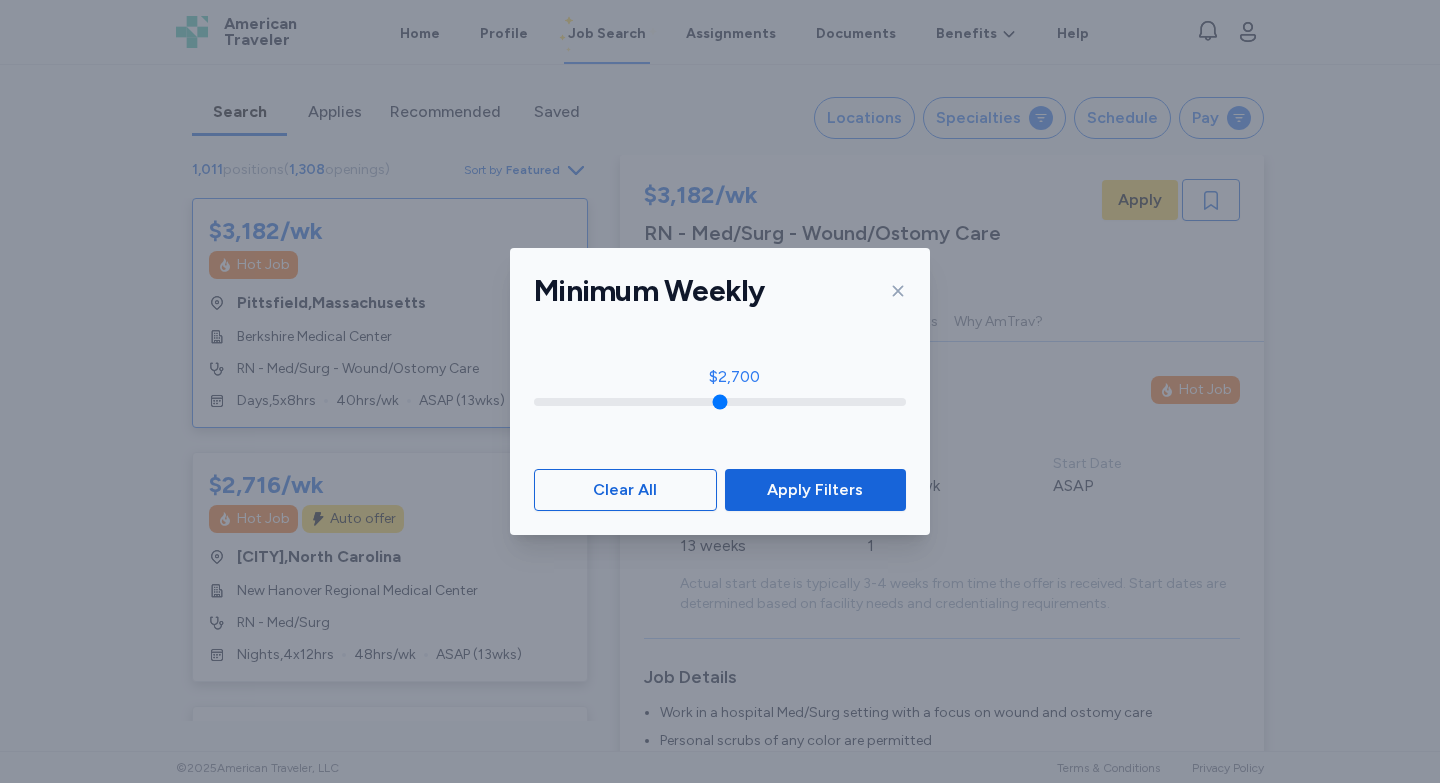 drag, startPoint x: 544, startPoint y: 402, endPoint x: 724, endPoint y: 381, distance: 181.22086 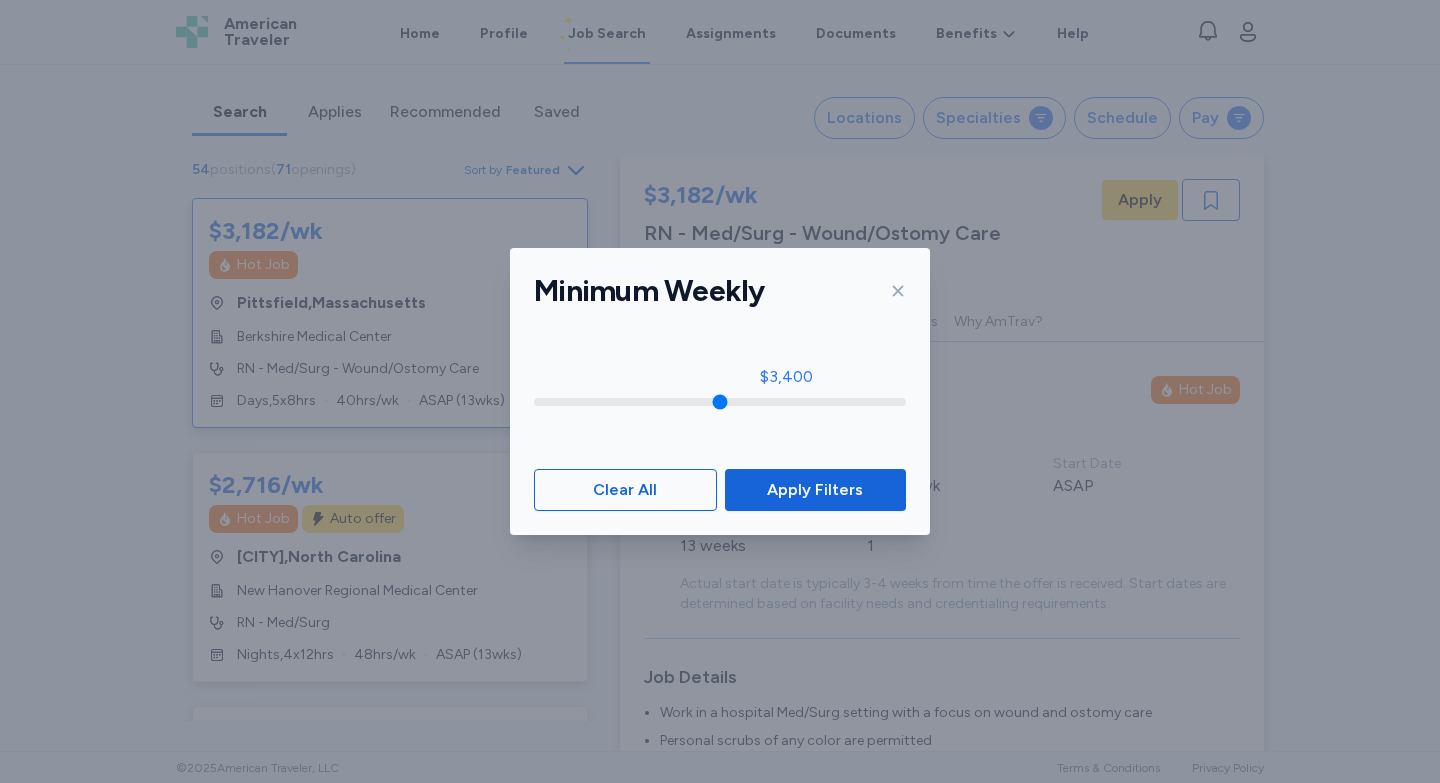 drag, startPoint x: 728, startPoint y: 401, endPoint x: 782, endPoint y: 400, distance: 54.00926 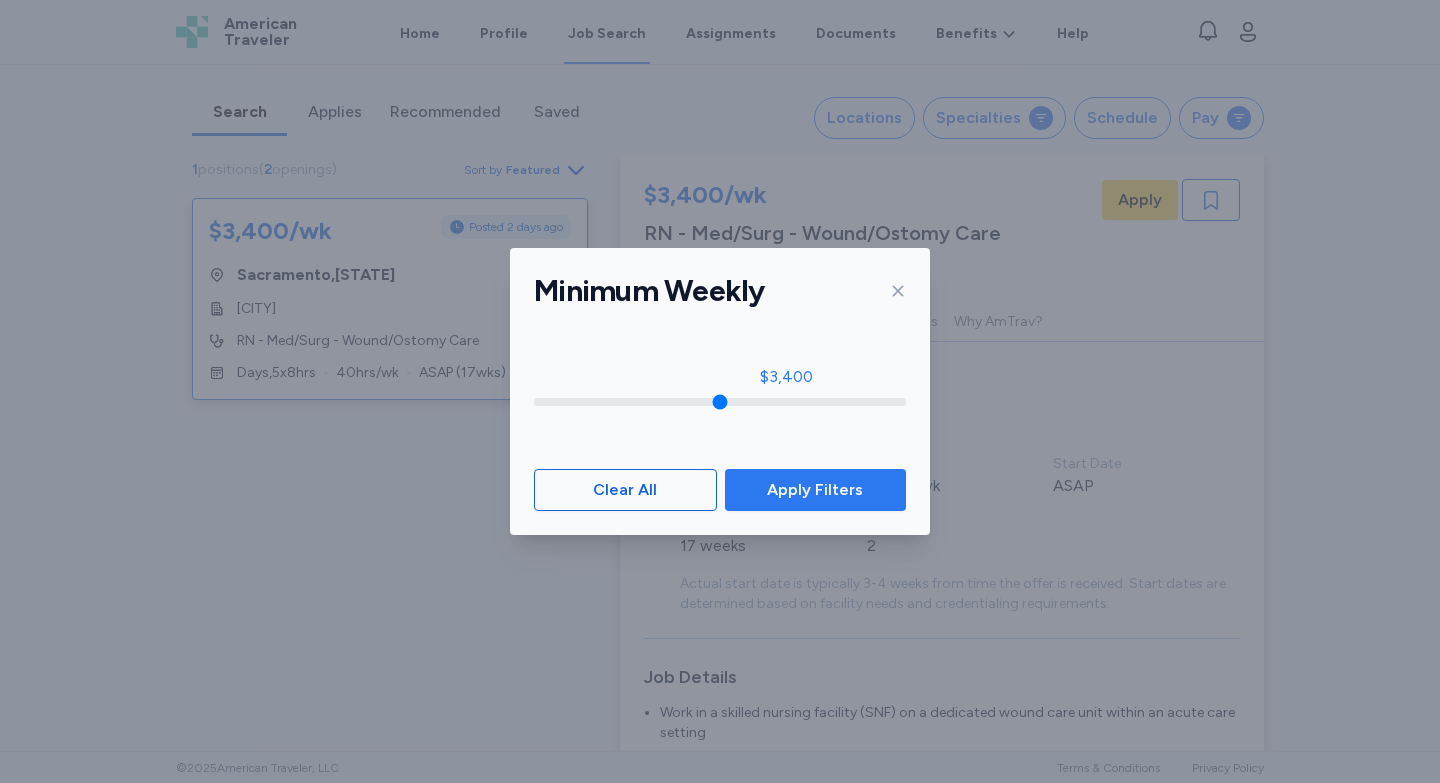 scroll, scrollTop: 2, scrollLeft: 0, axis: vertical 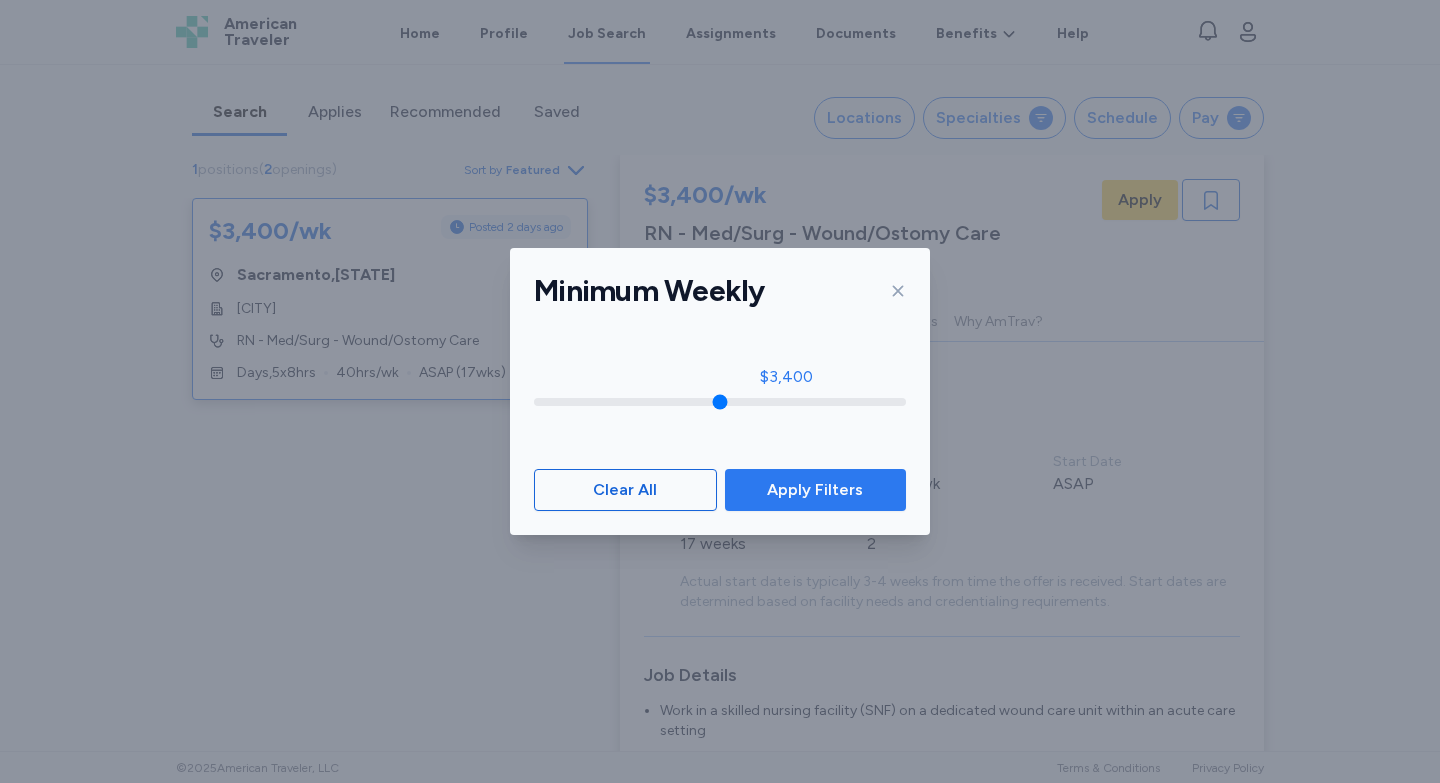 click on "Apply Filters" at bounding box center [815, 490] 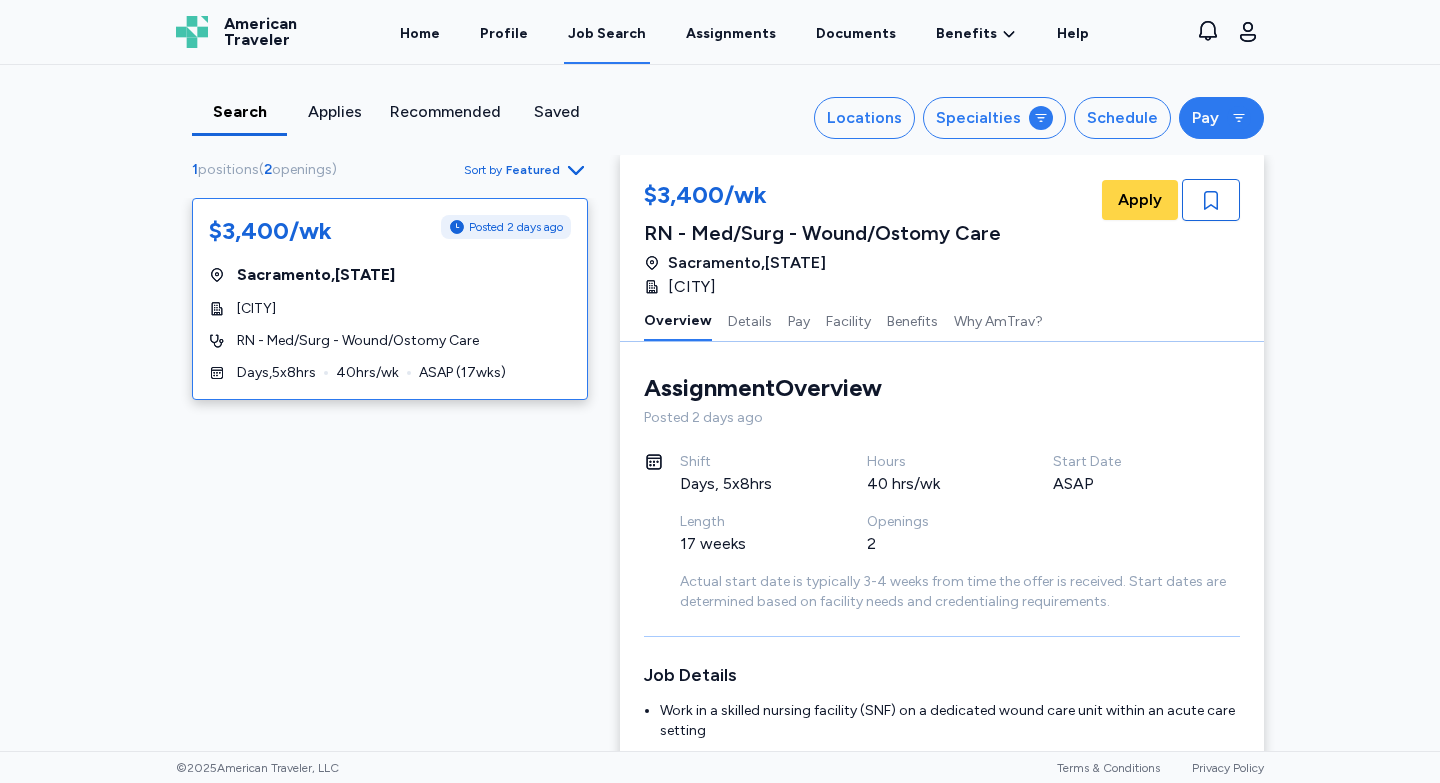 click on "Pay" at bounding box center (1205, 118) 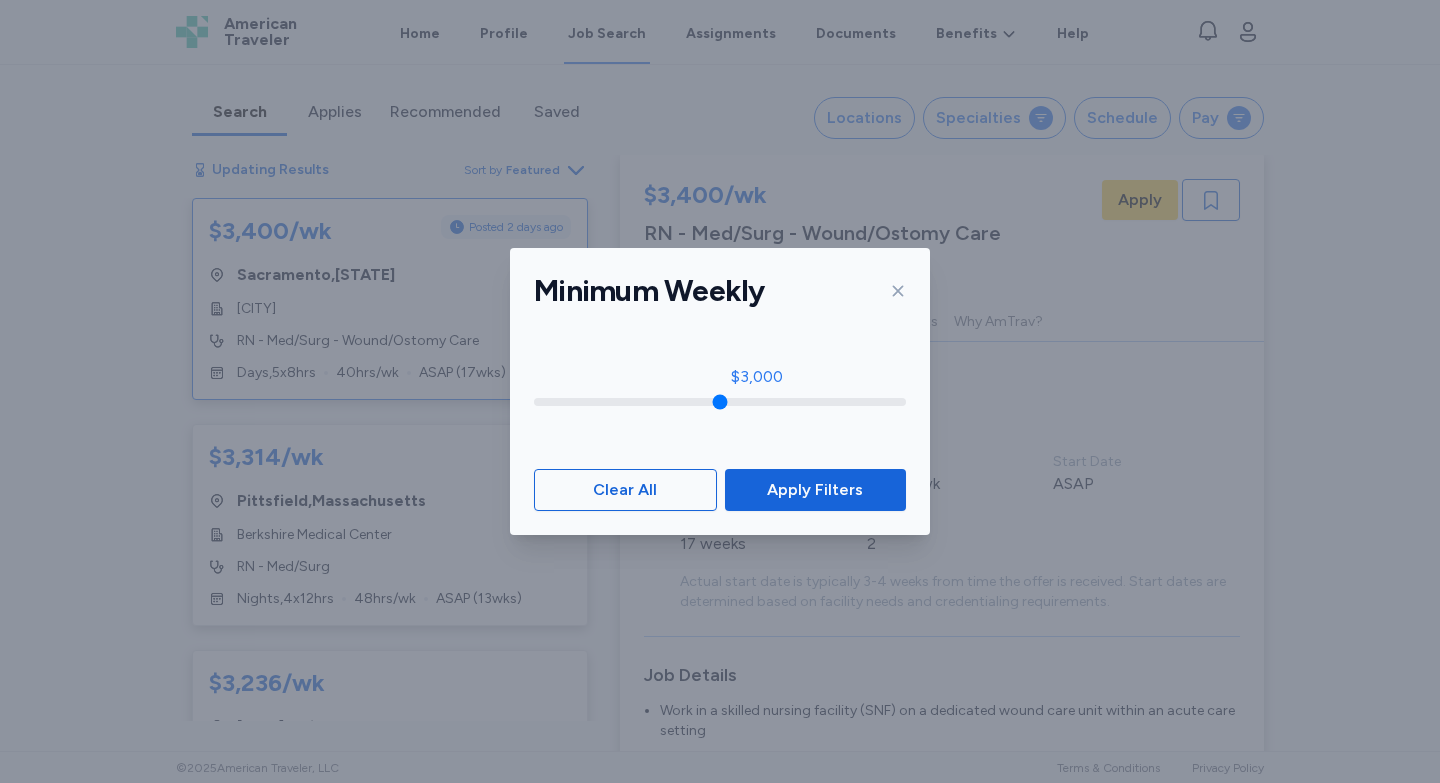 drag, startPoint x: 781, startPoint y: 400, endPoint x: 753, endPoint y: 396, distance: 28.284271 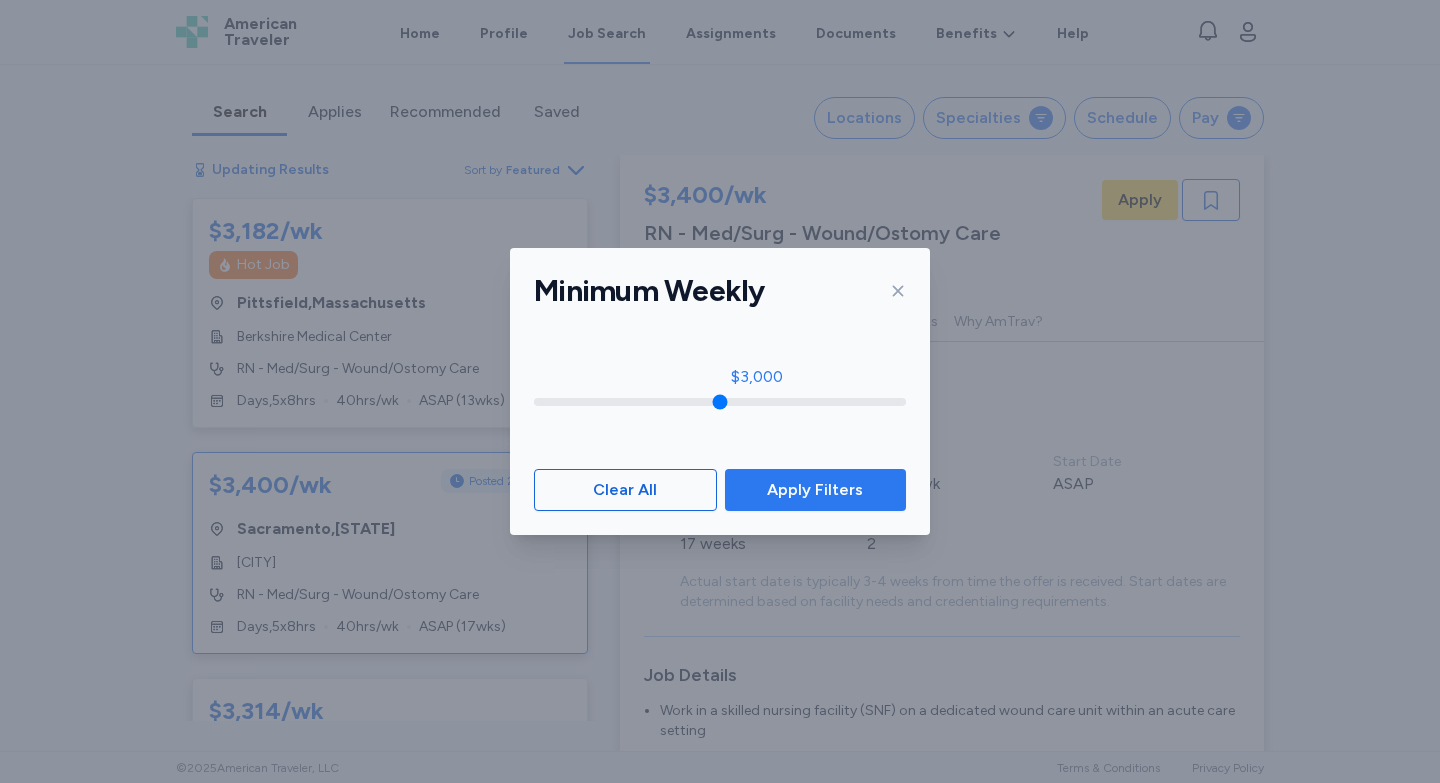click on "Apply Filters" at bounding box center [815, 490] 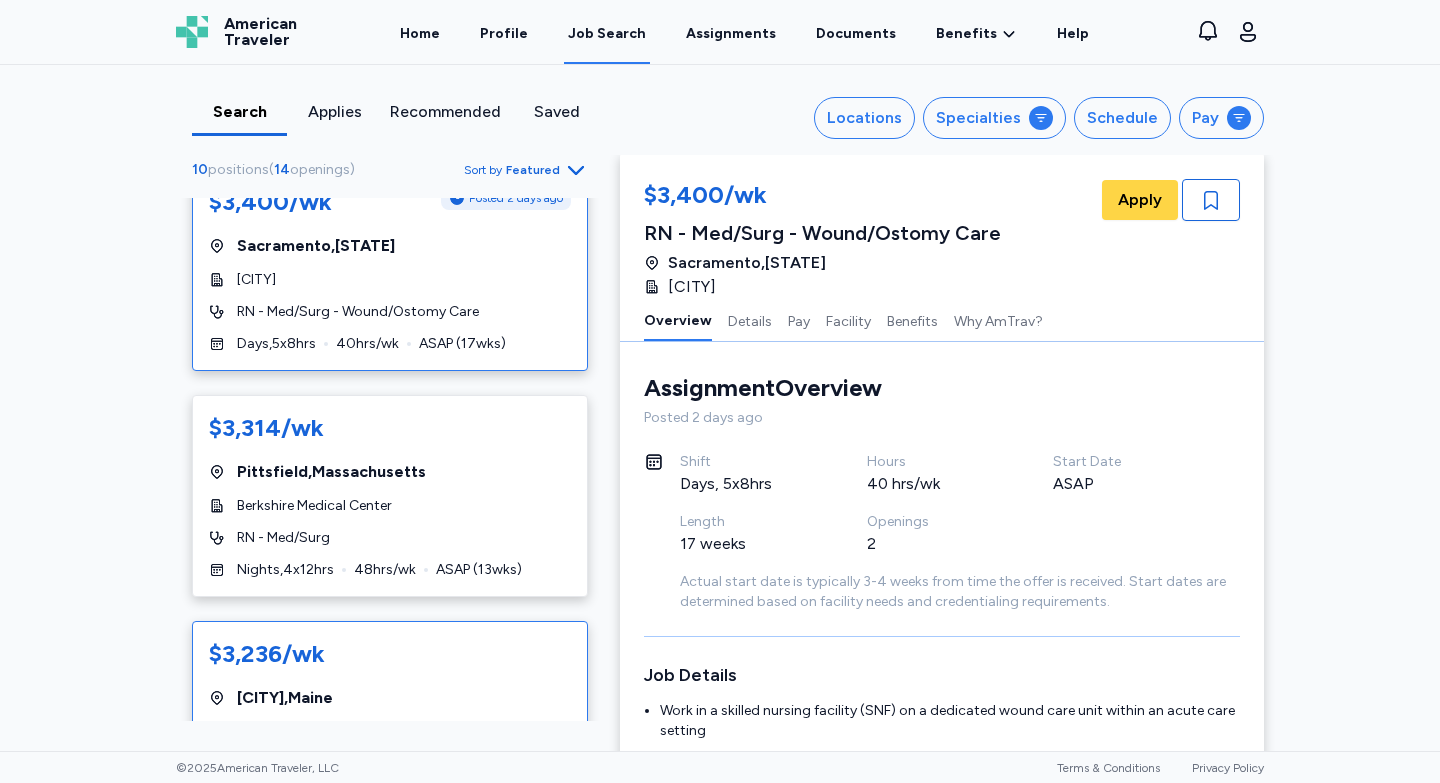 scroll, scrollTop: 284, scrollLeft: 0, axis: vertical 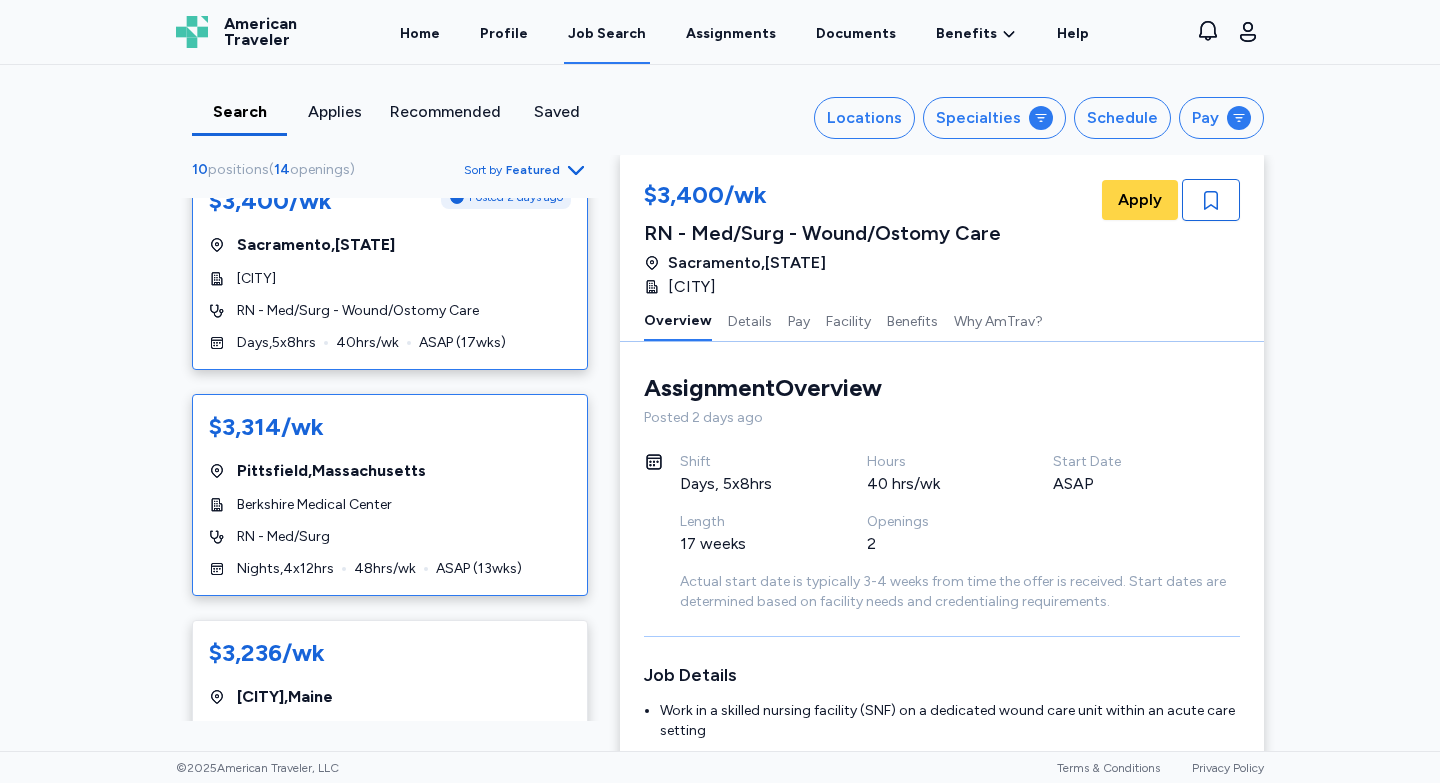 click on "$[NUMBER]/wk [CITY] , [STATE] [NAME] - [ROLE] - [NUMBER] x [NUMBER] hrs [NUMBER] hrs/wk ASAP ( [NUMBER] wks)" at bounding box center [390, 495] 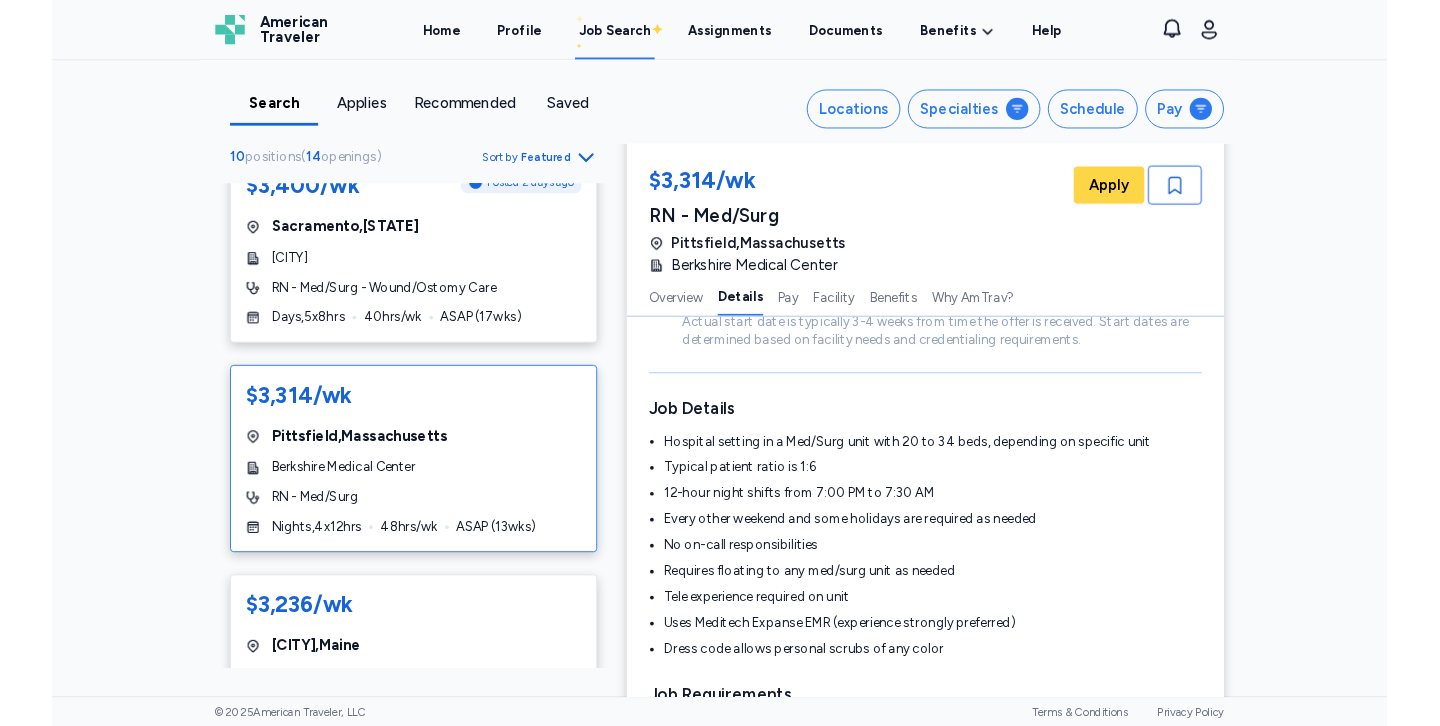 scroll, scrollTop: 285, scrollLeft: 0, axis: vertical 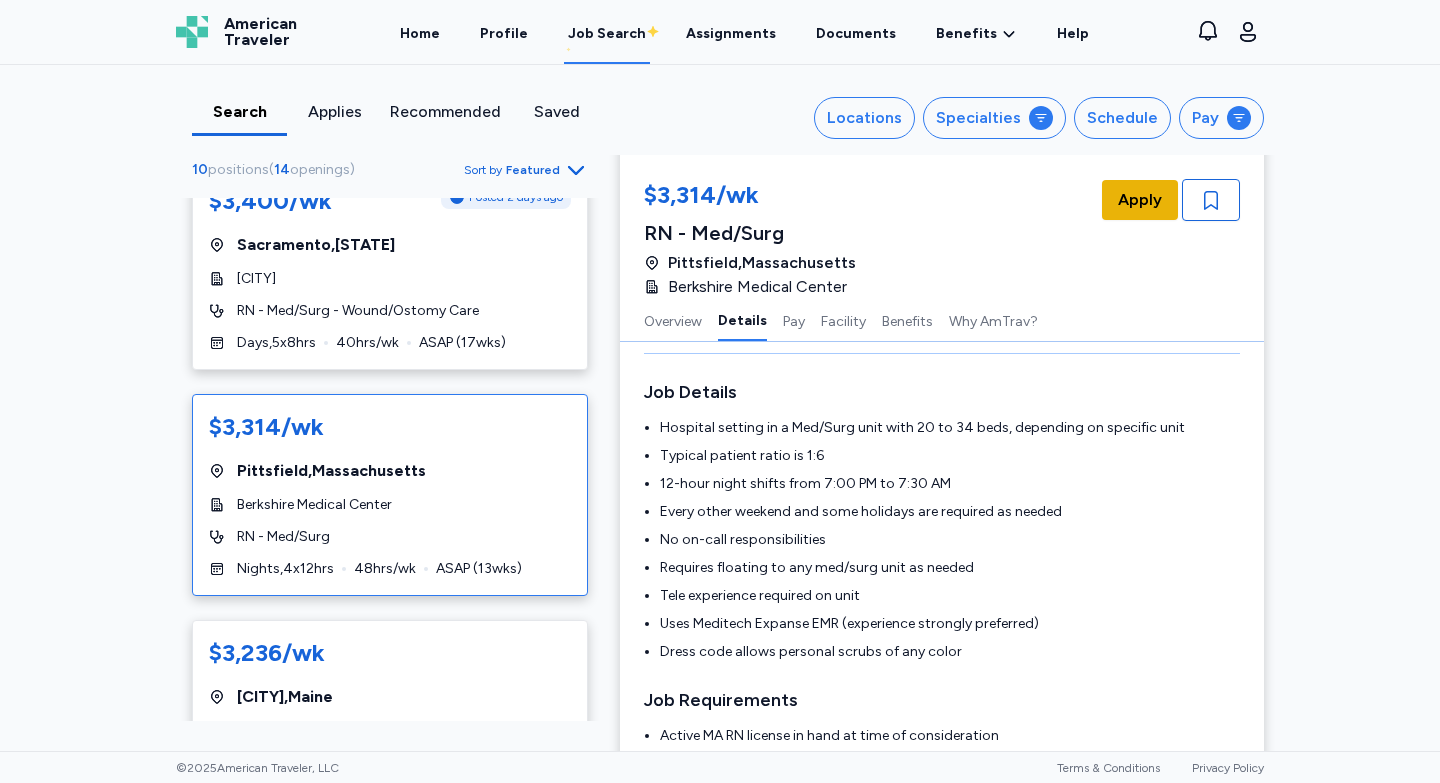 click on "Apply" at bounding box center [1140, 200] 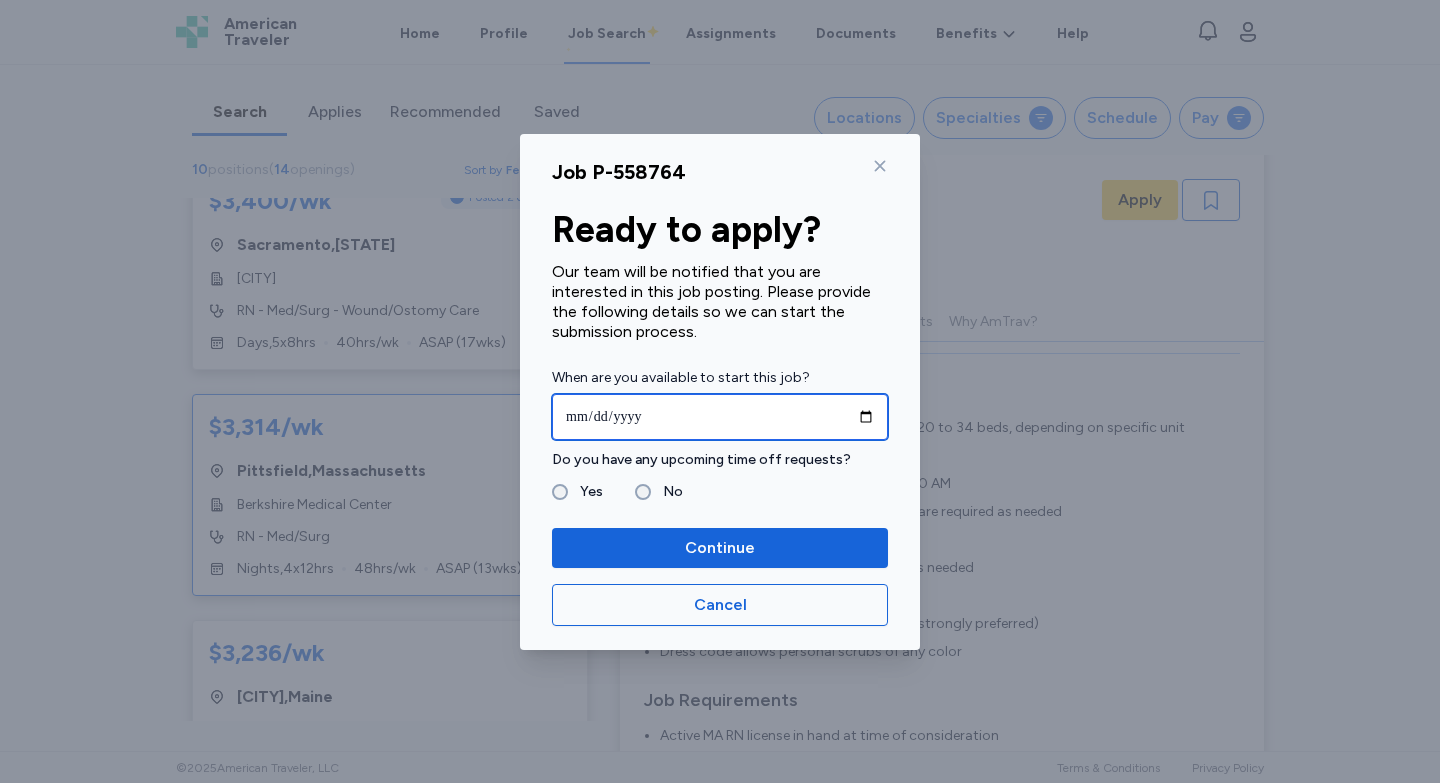 click at bounding box center [720, 417] 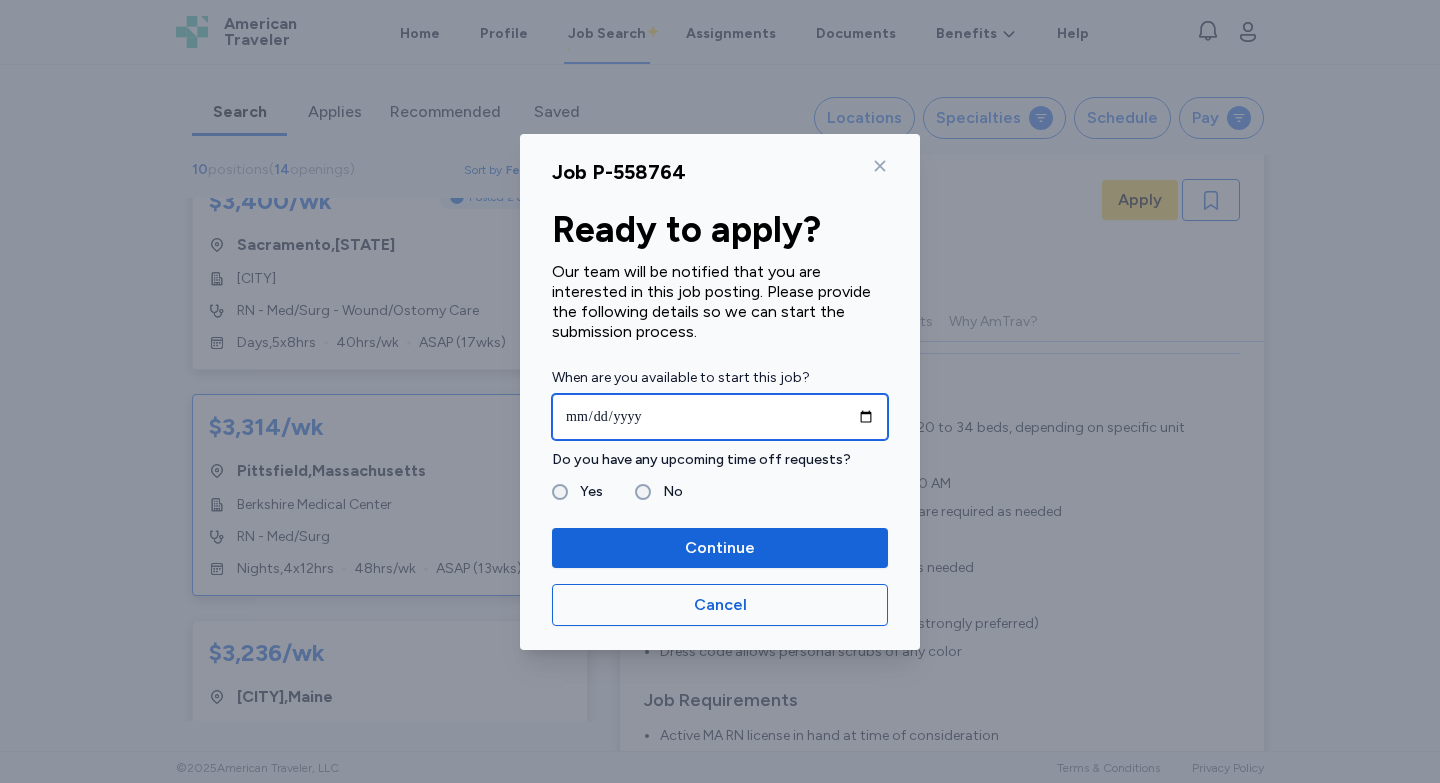 type on "**********" 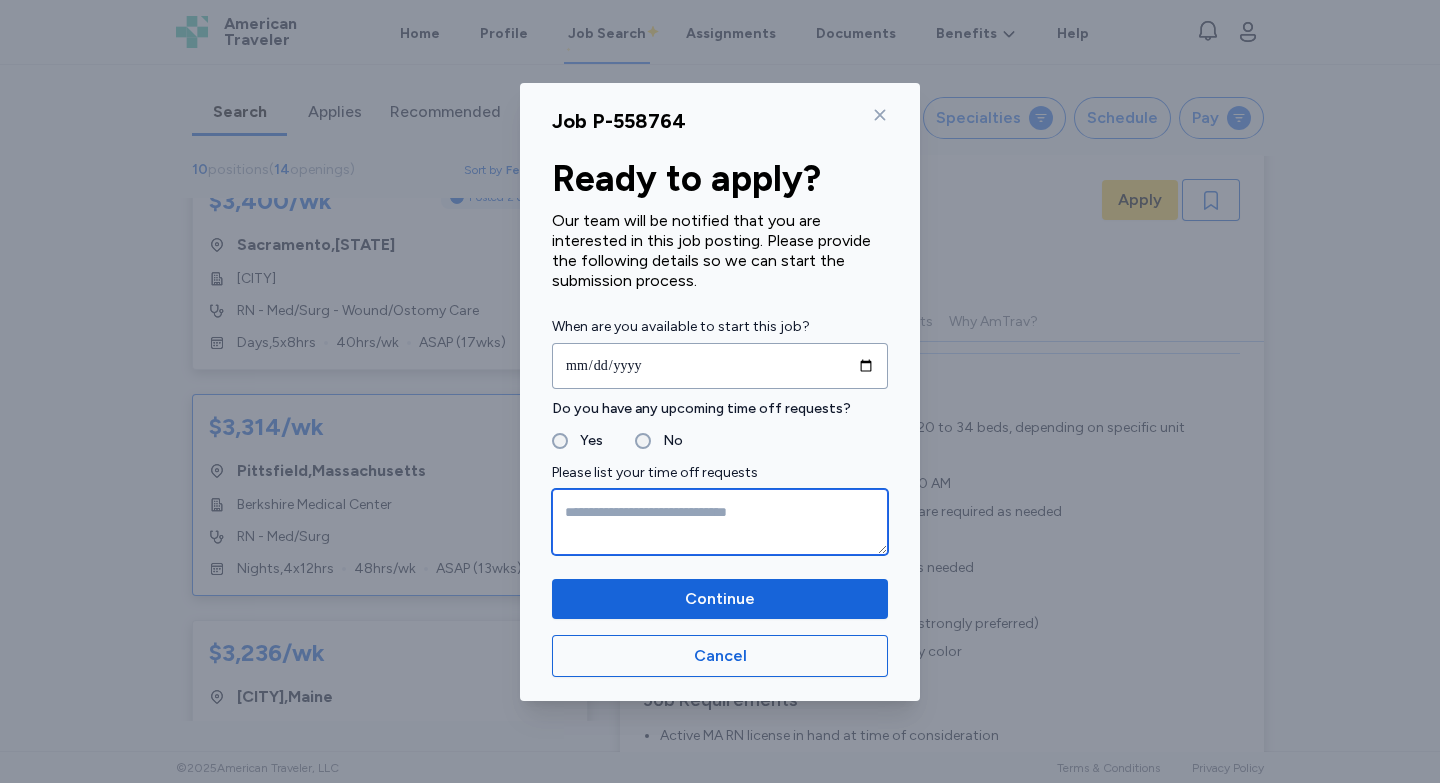 click at bounding box center (720, 522) 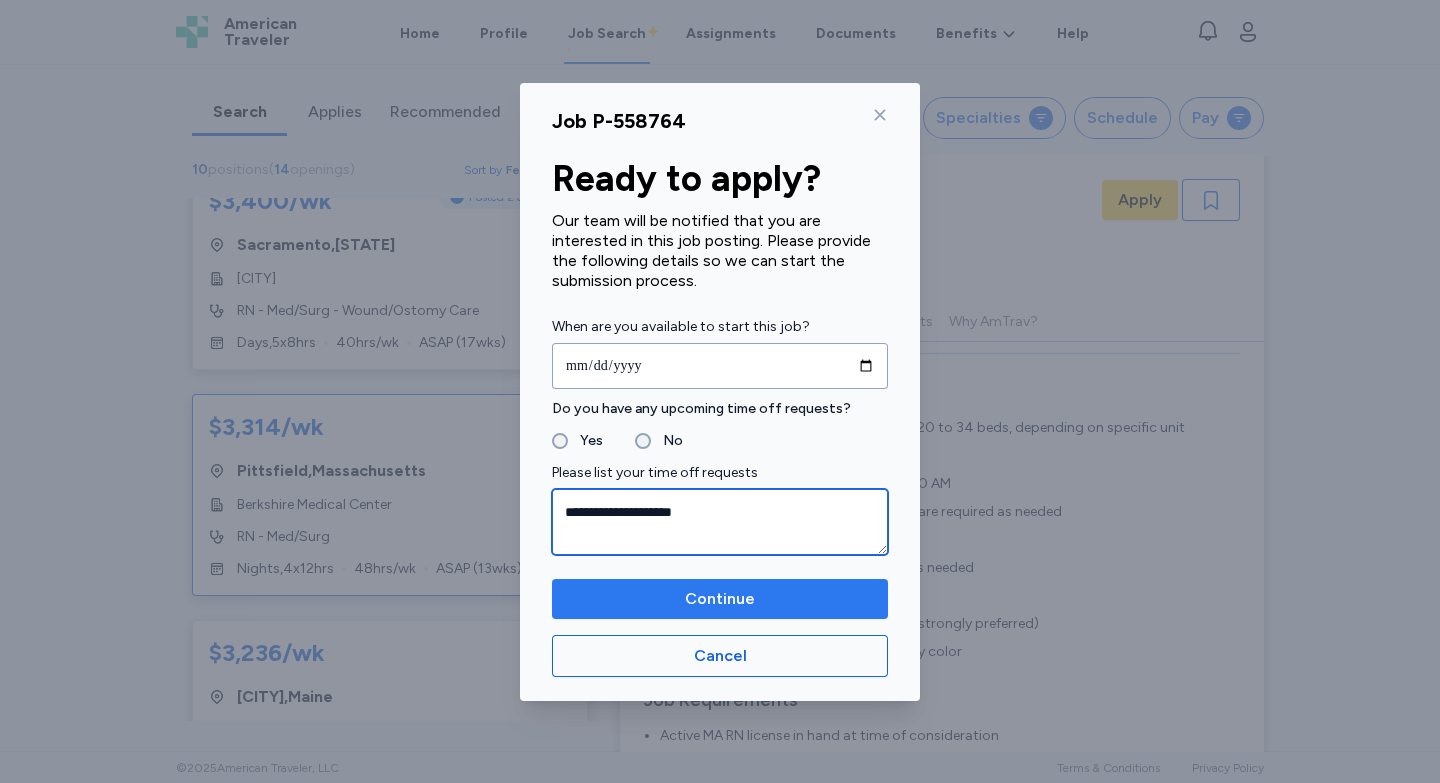 type on "**********" 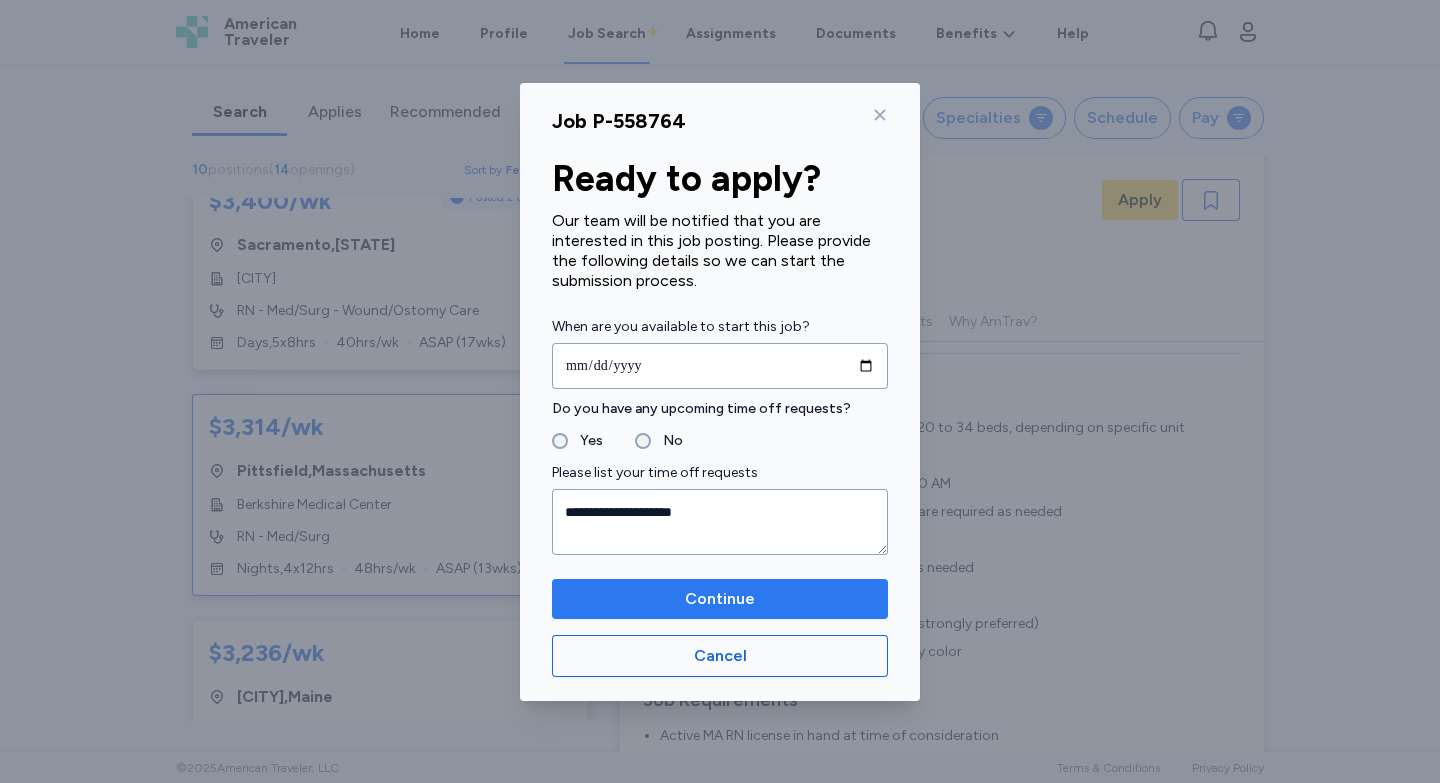 click on "Continue" at bounding box center [720, 599] 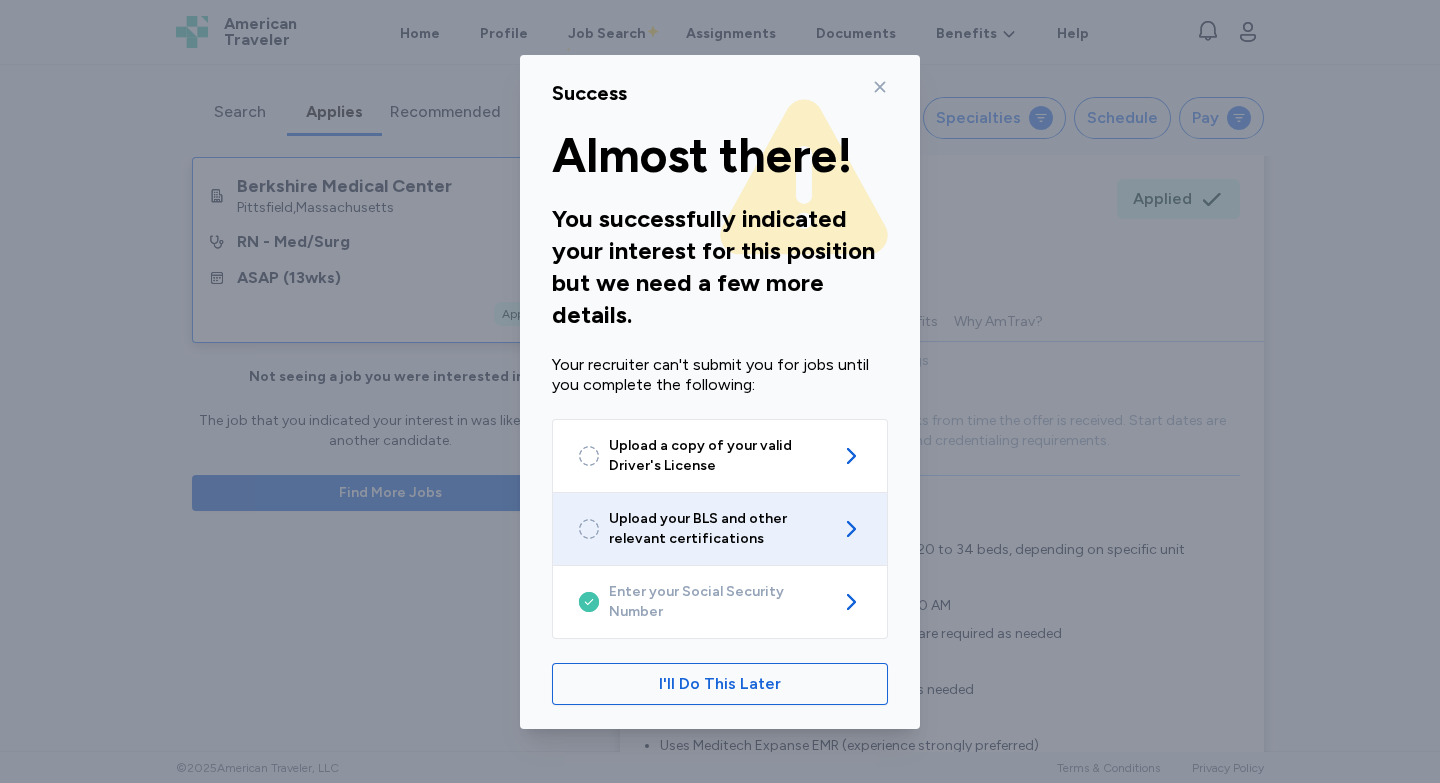 click 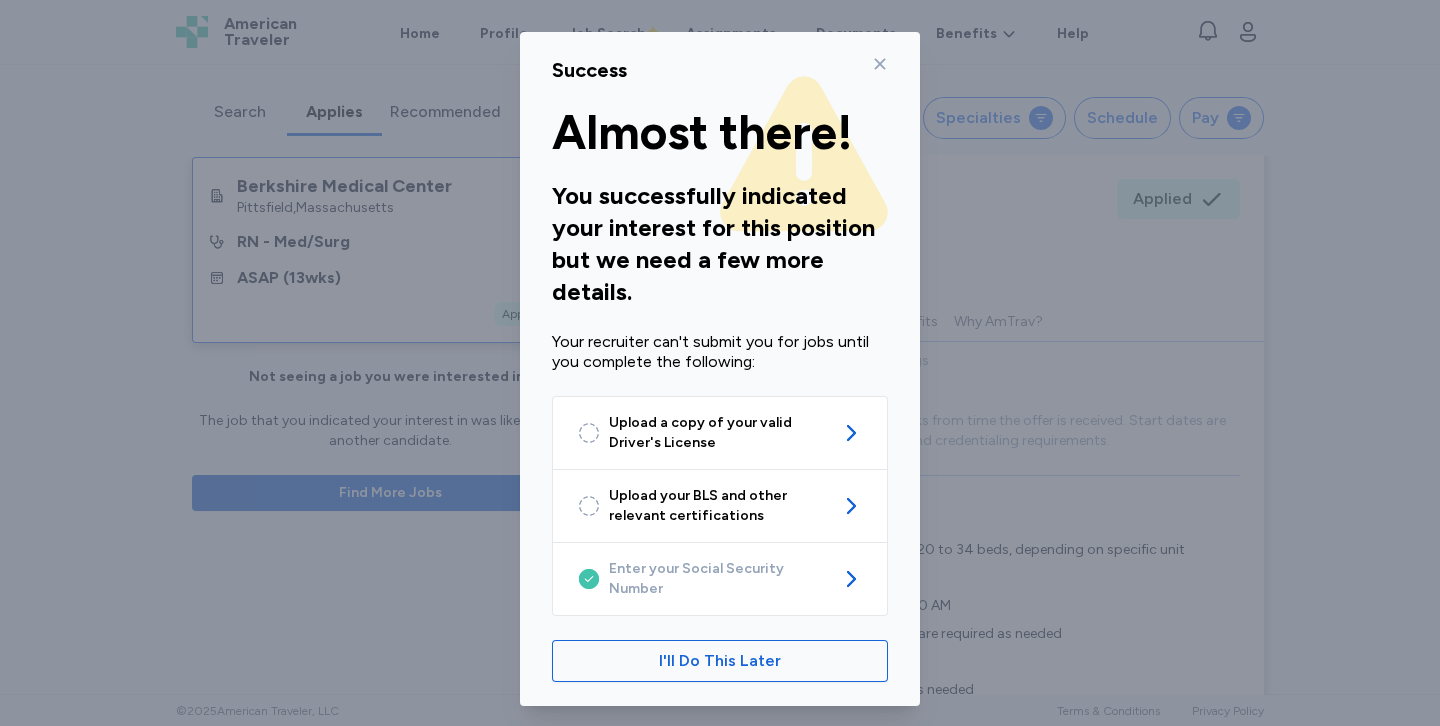 click on "Success Almost there! You successfully indicated your interest for this position but we need a few more details. Your recruiter can't submit you for jobs until you complete the following: Upload a copy of your valid Driver's License Upload your BLS and other relevant certifications Enter your Social Security Number I'll Do This Later" at bounding box center [720, 369] 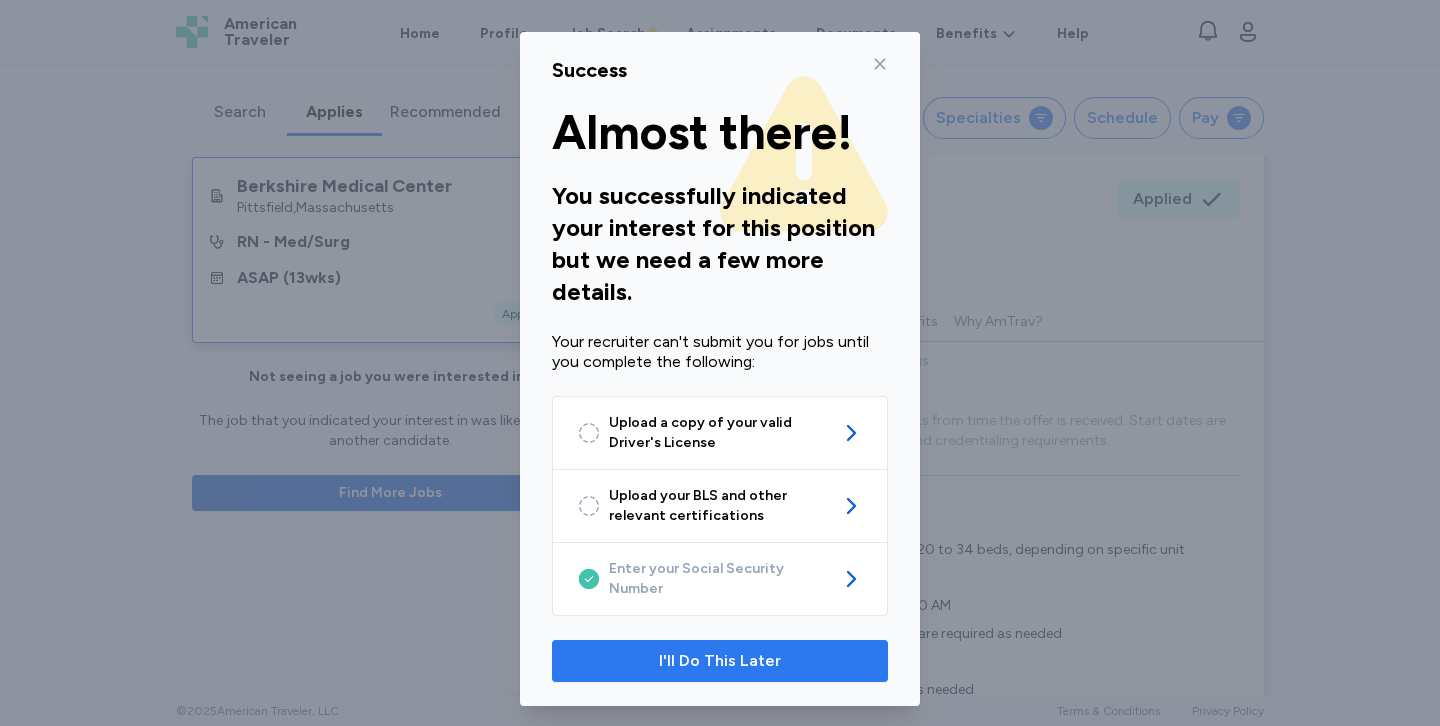 click on "I'll Do This Later" at bounding box center [720, 661] 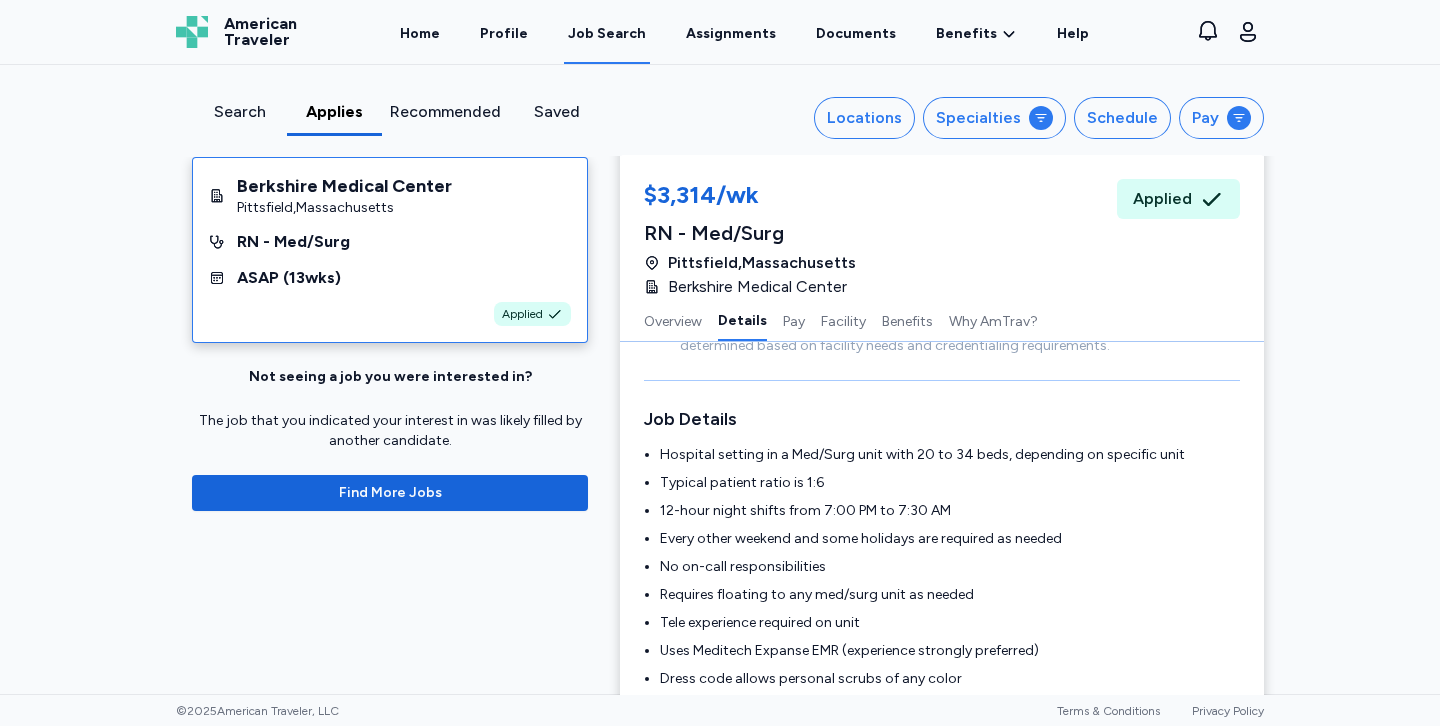 scroll, scrollTop: 0, scrollLeft: 0, axis: both 